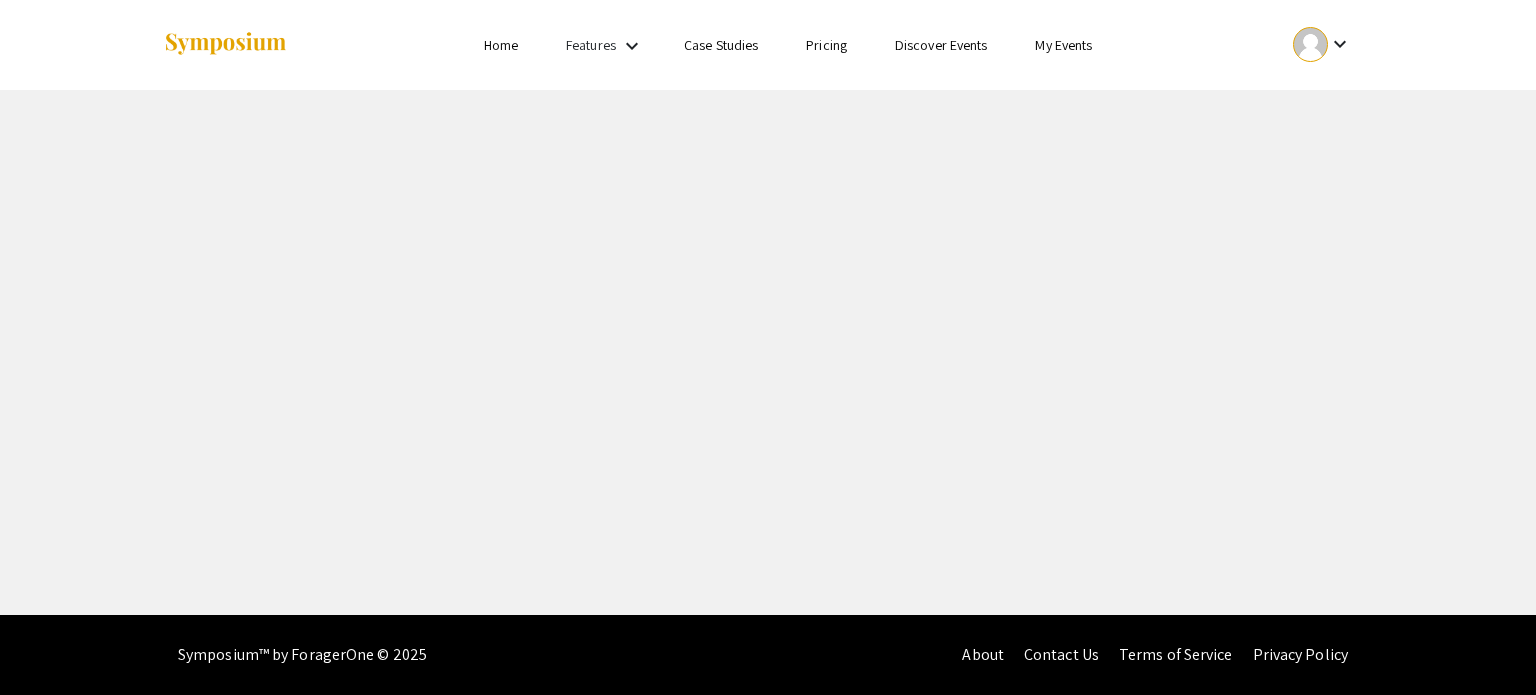 scroll, scrollTop: 0, scrollLeft: 0, axis: both 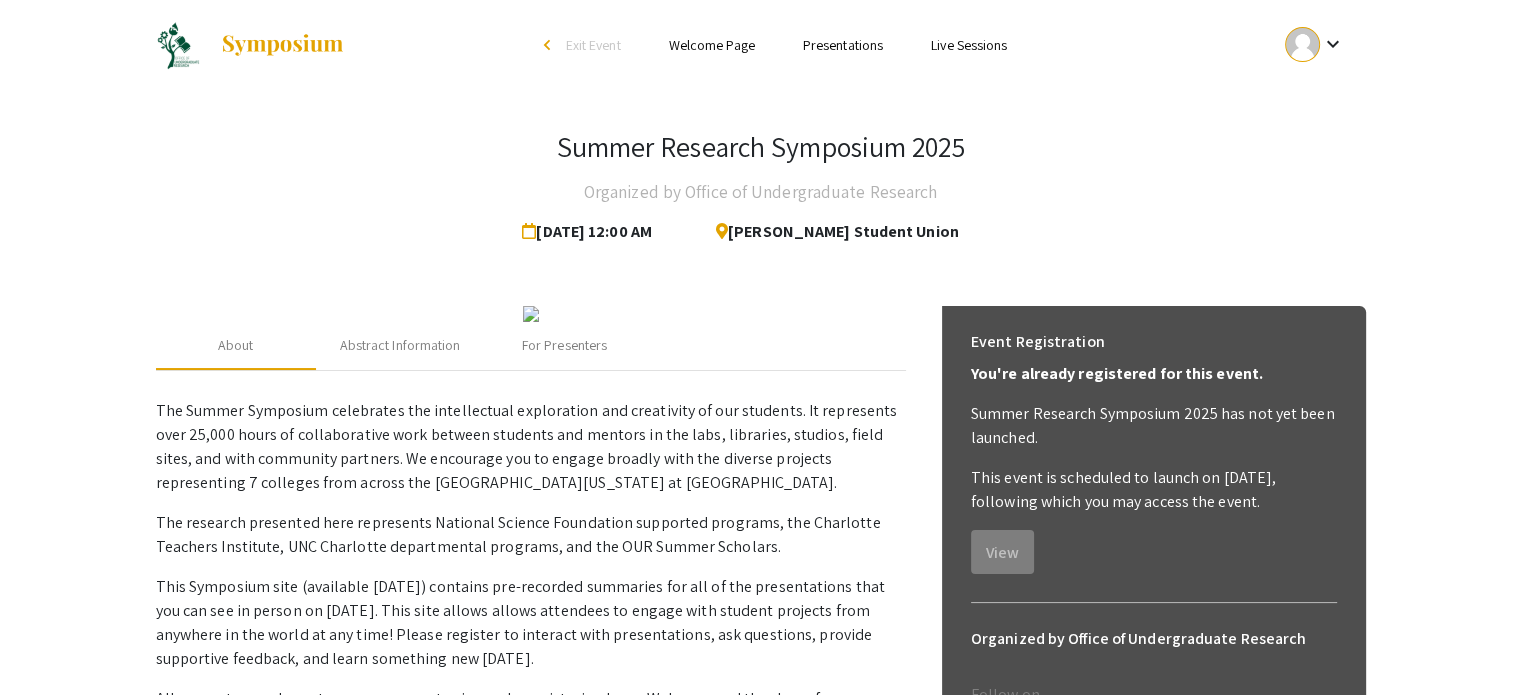 click on "Presentations" at bounding box center (843, 45) 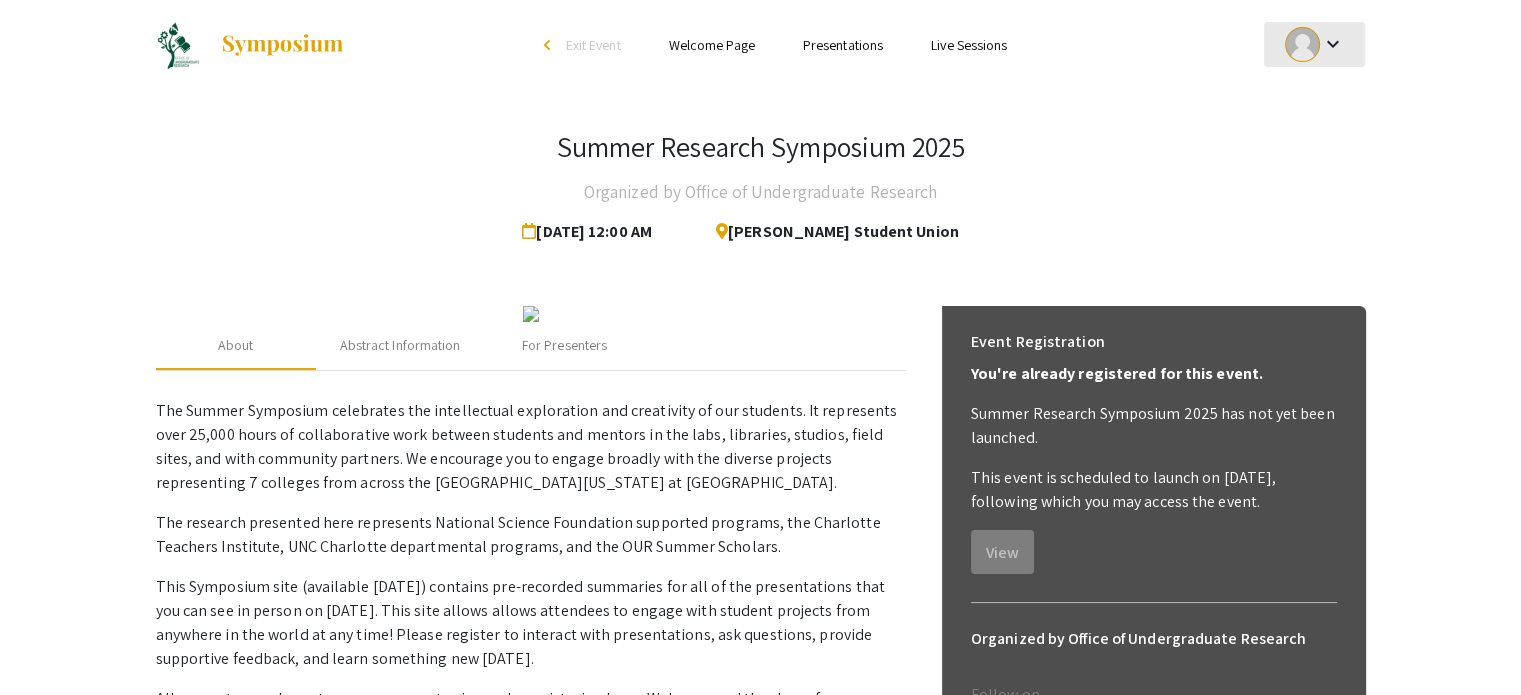 click on "keyboard_arrow_down" at bounding box center (1332, 44) 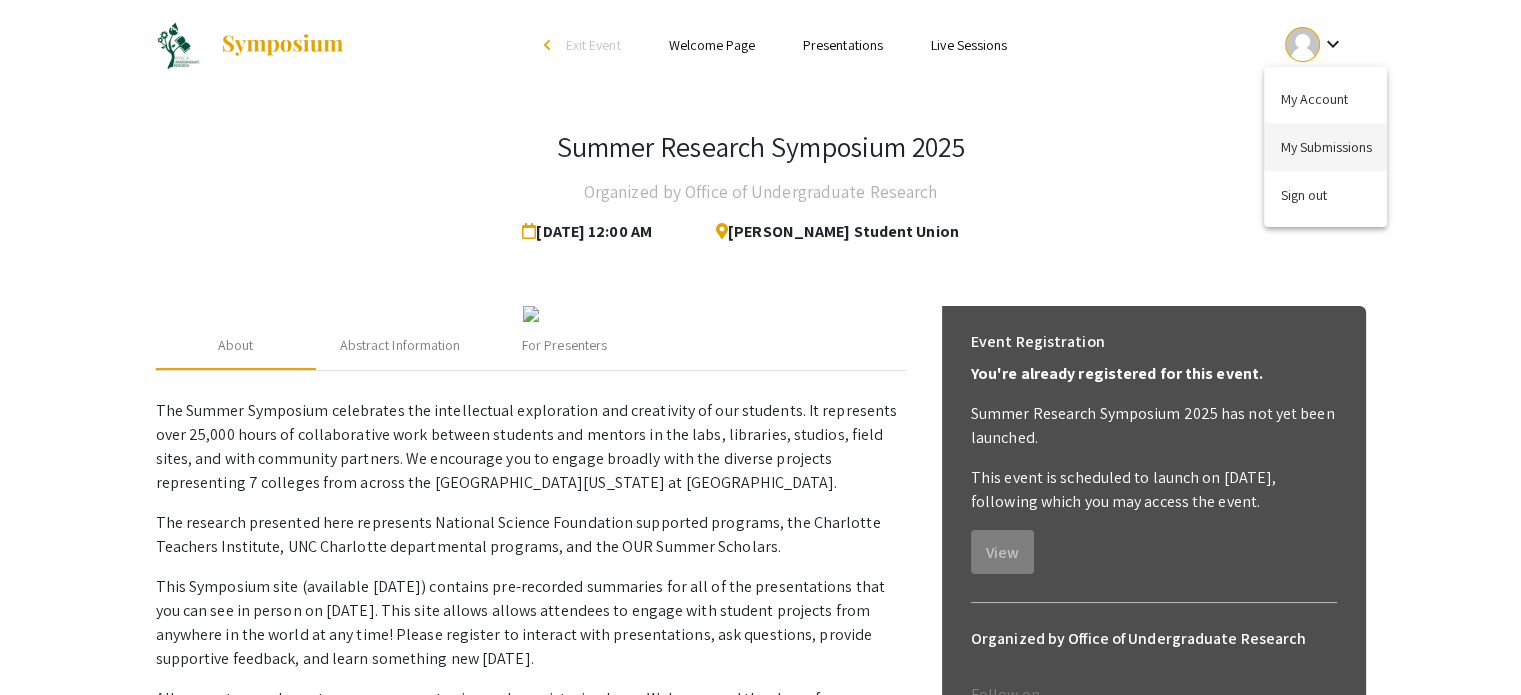 click on "My Submissions" at bounding box center [1325, 147] 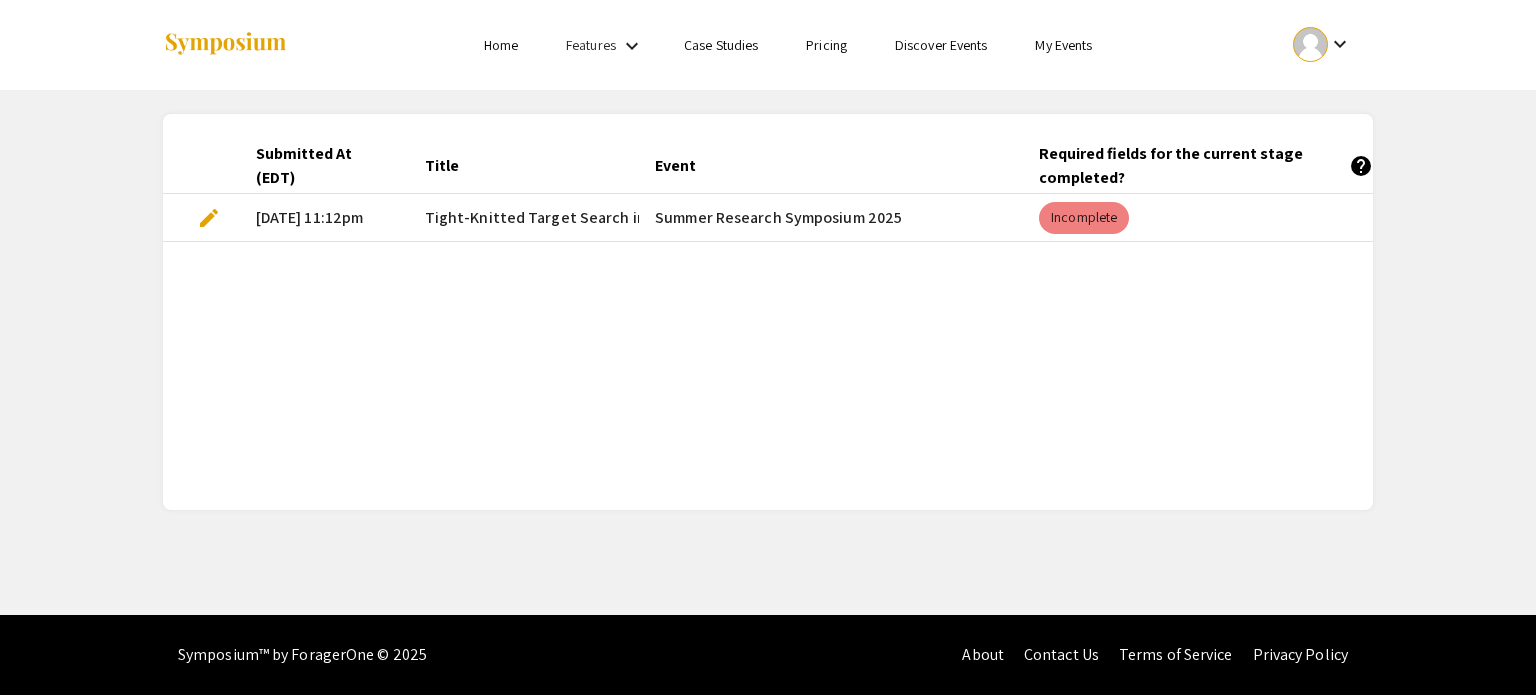 click on "edit" at bounding box center [209, 218] 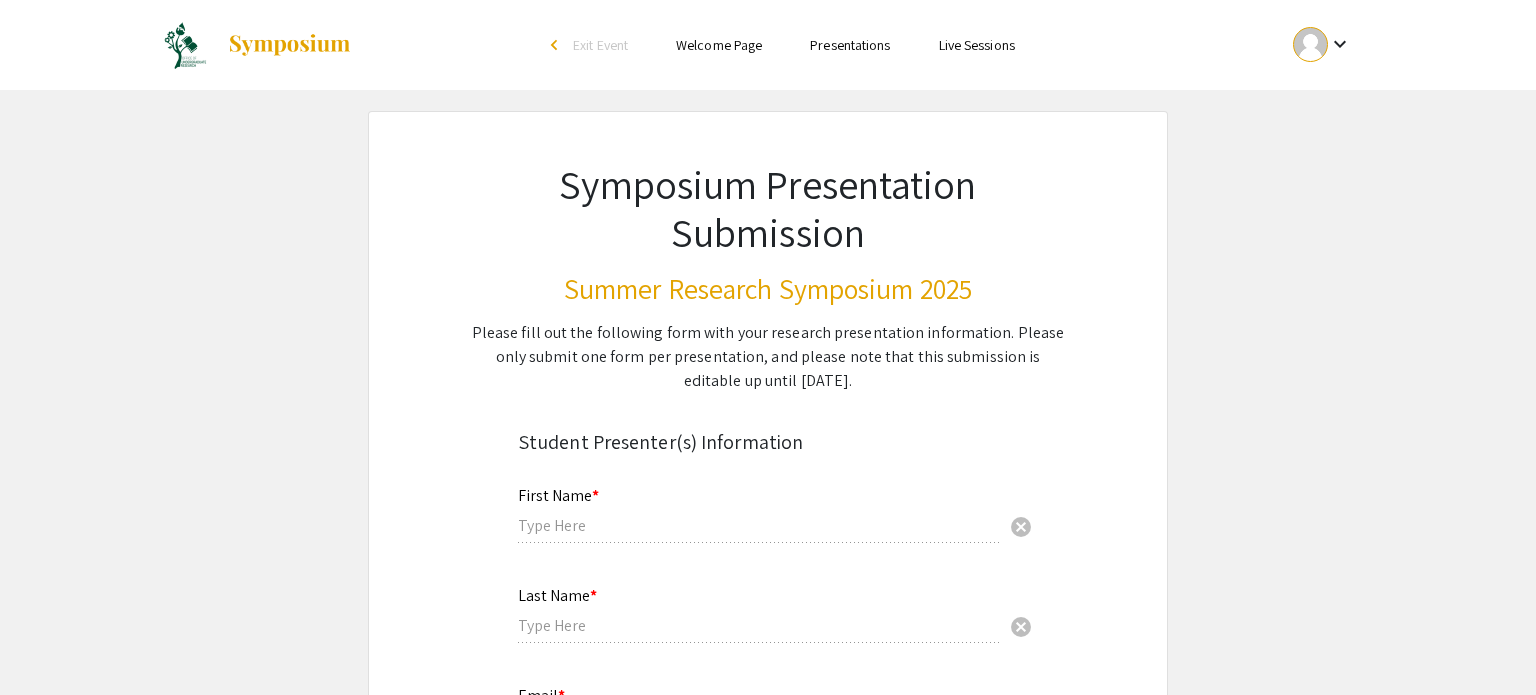 type on "[PERSON_NAME]" 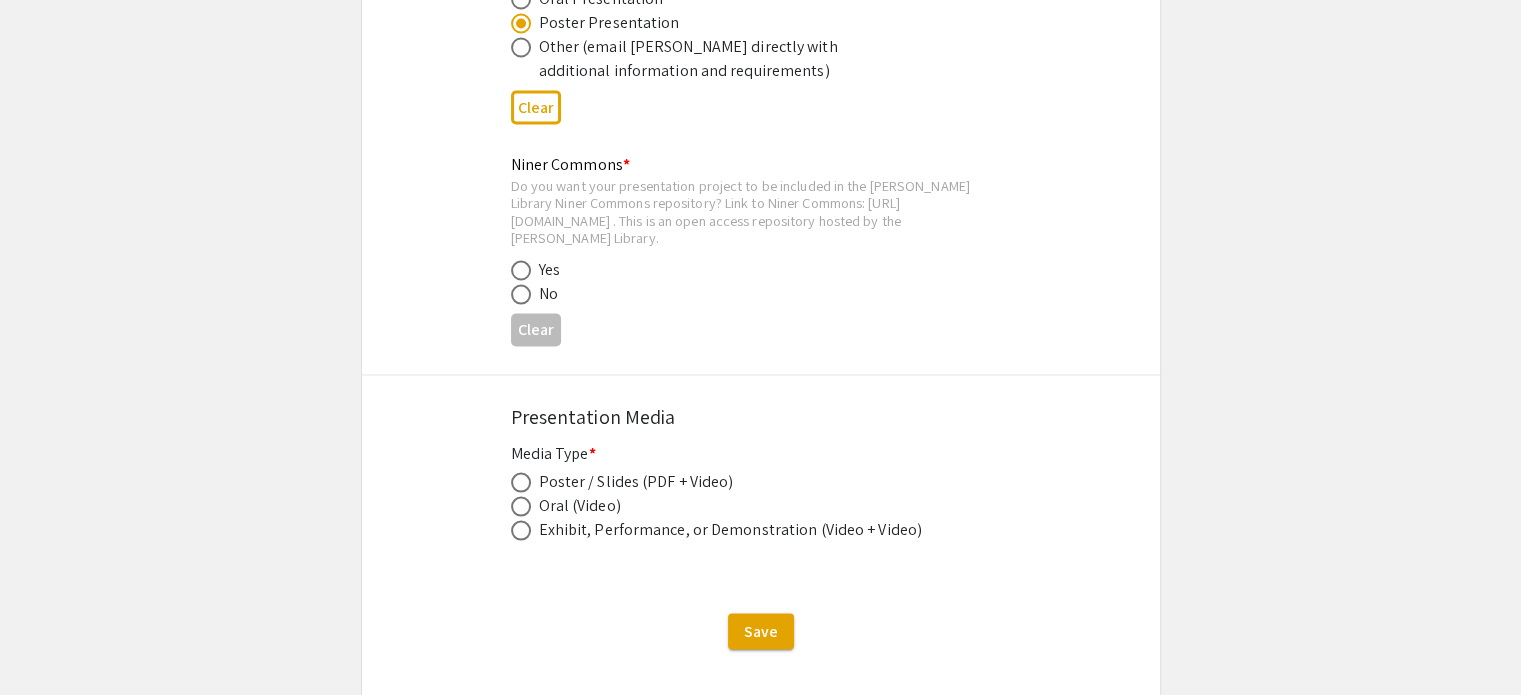 scroll, scrollTop: 3928, scrollLeft: 0, axis: vertical 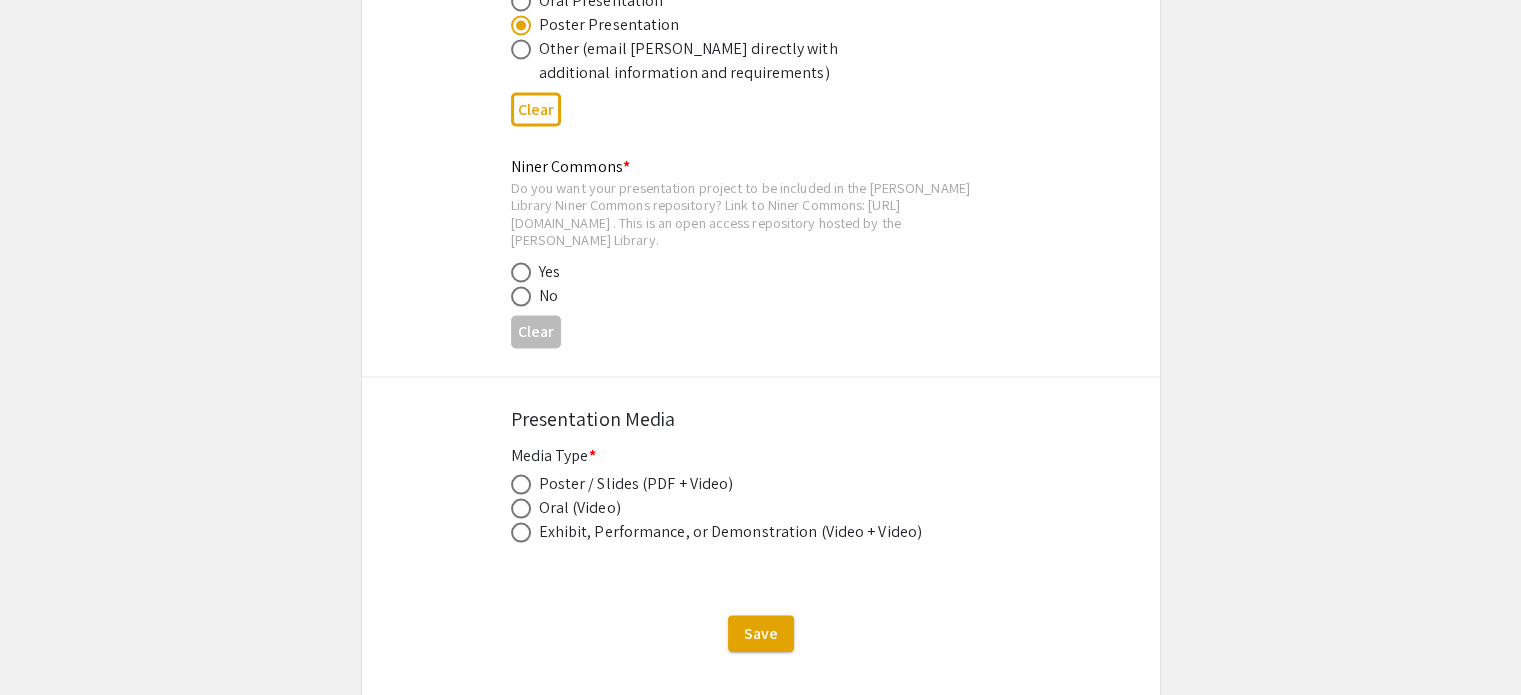 click at bounding box center [521, 485] 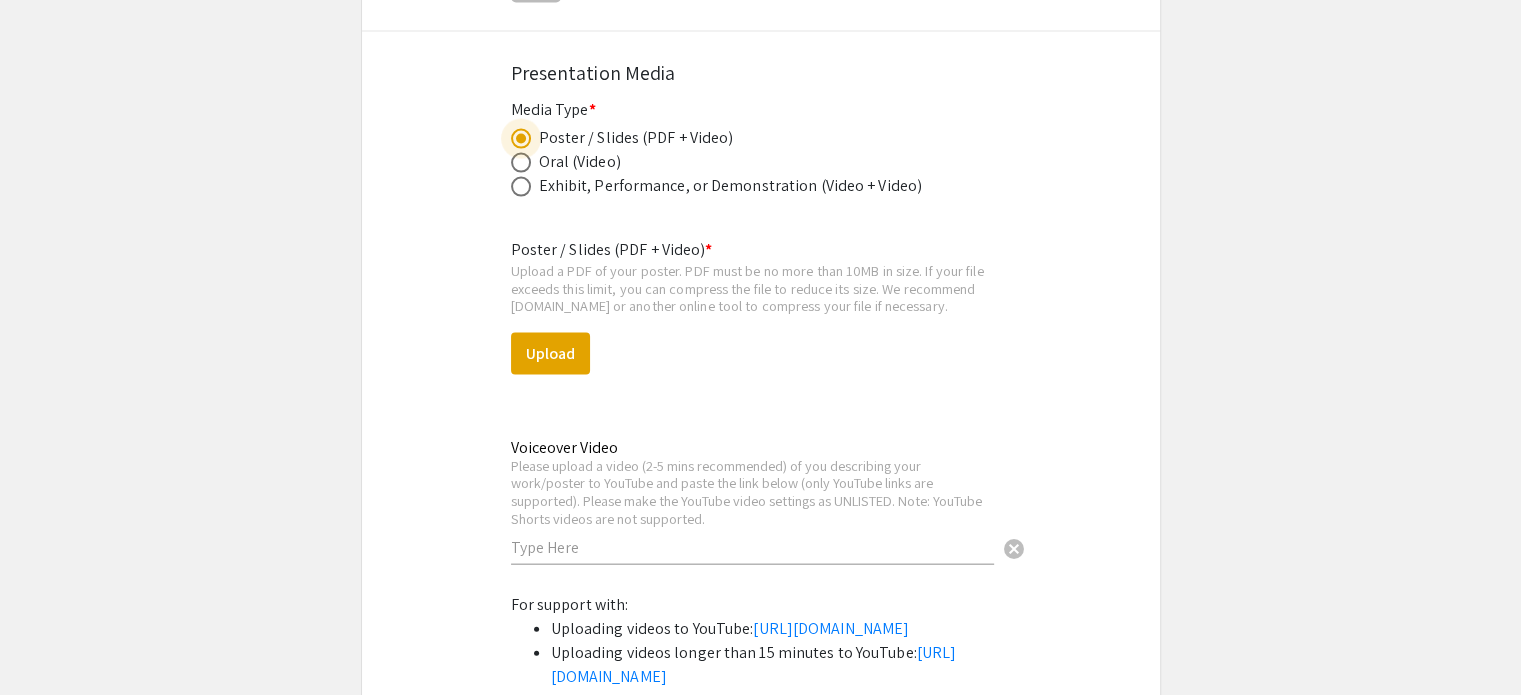 scroll, scrollTop: 4275, scrollLeft: 0, axis: vertical 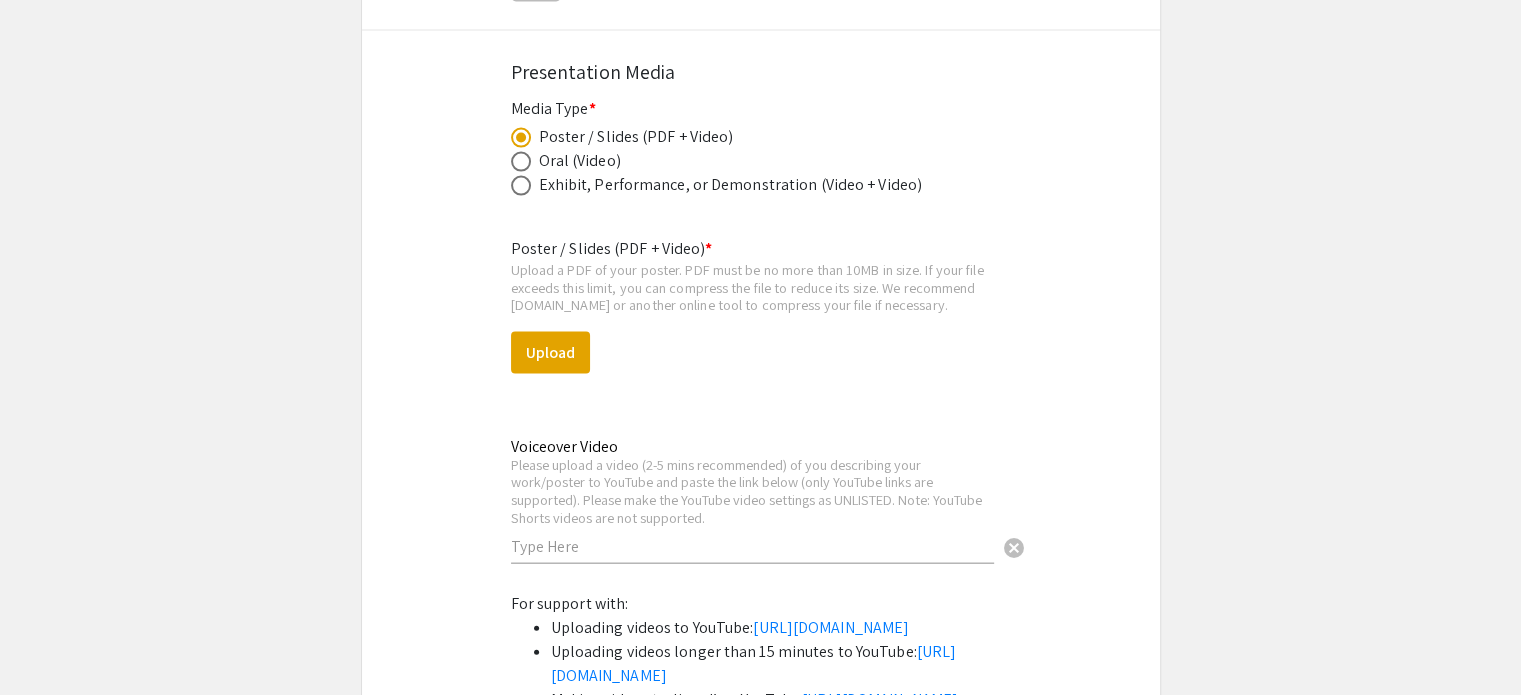 drag, startPoint x: 535, startPoint y: 443, endPoint x: 668, endPoint y: 397, distance: 140.73024 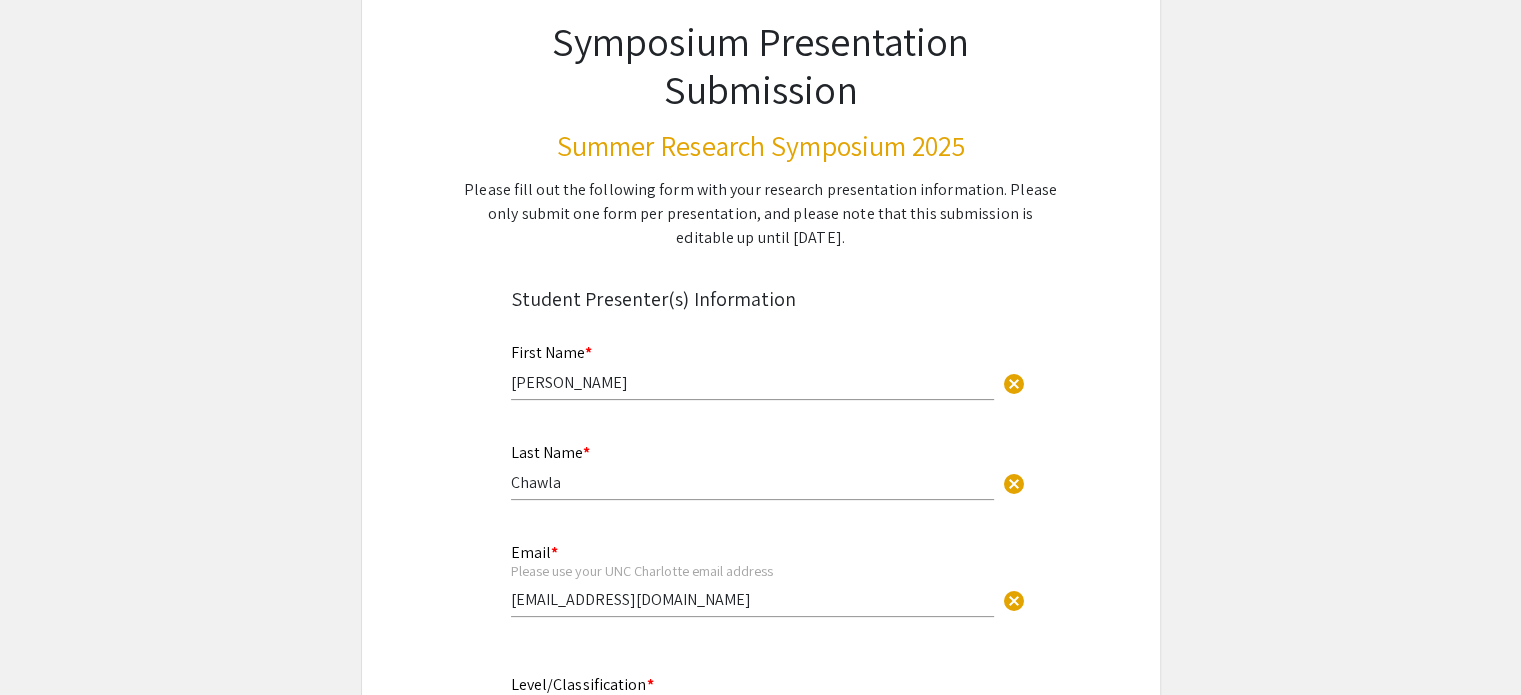 scroll, scrollTop: 0, scrollLeft: 0, axis: both 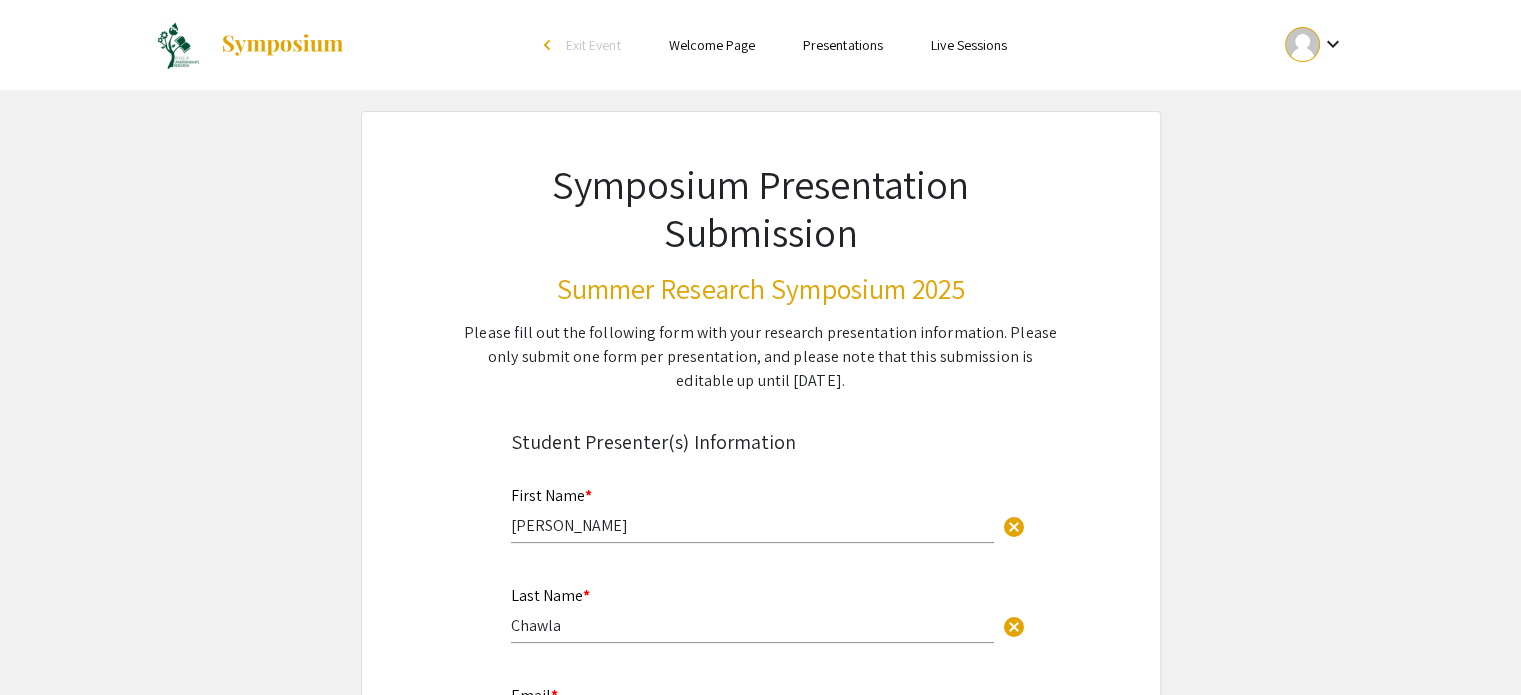 click at bounding box center (1302, 44) 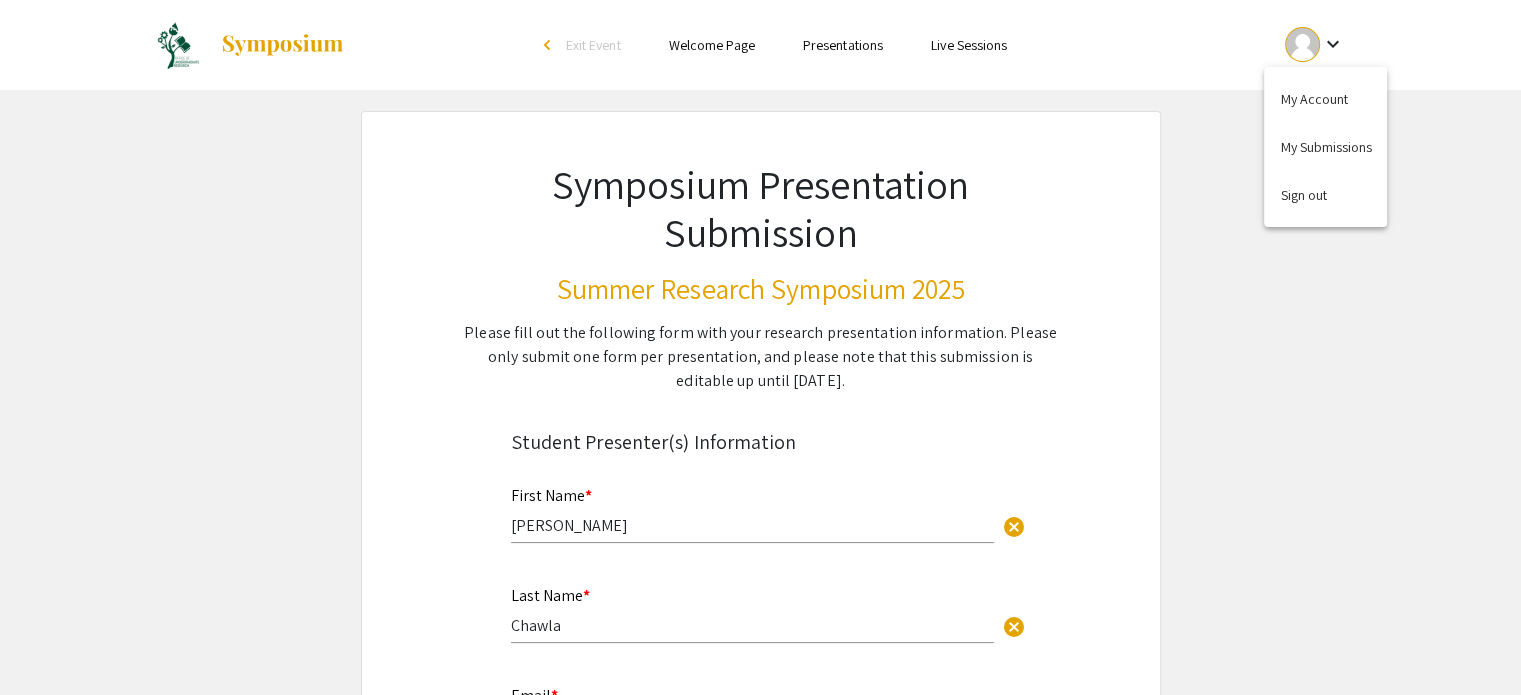 drag, startPoint x: 897, startPoint y: 346, endPoint x: 1006, endPoint y: 366, distance: 110.81967 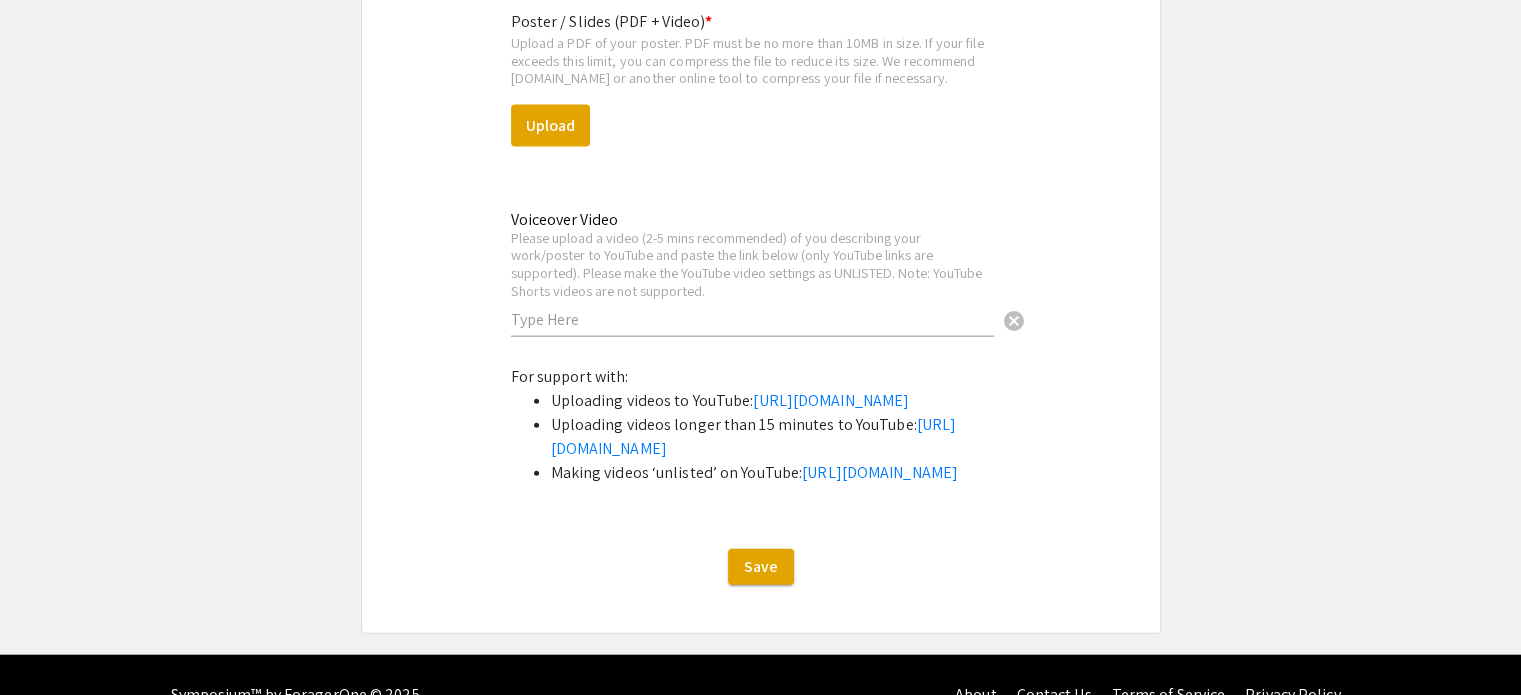 scroll, scrollTop: 4452, scrollLeft: 0, axis: vertical 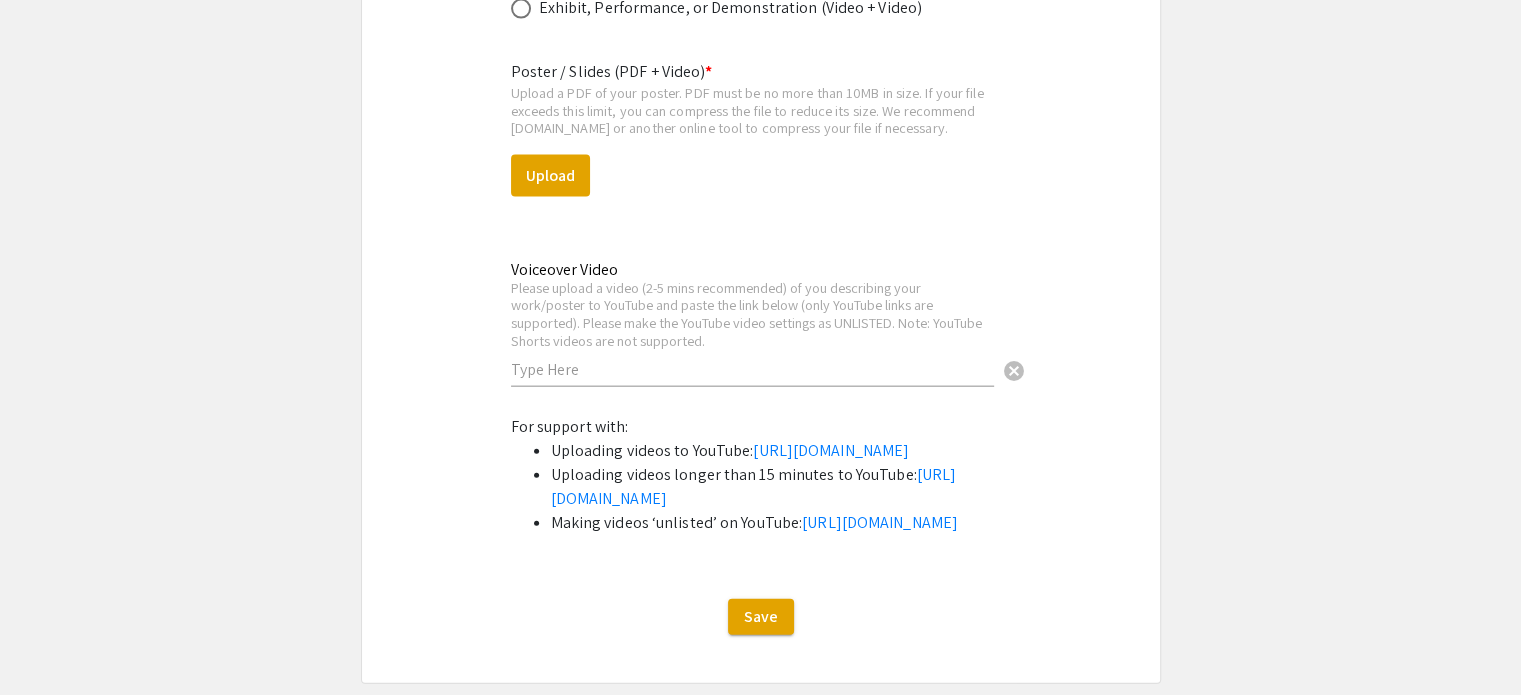 drag, startPoint x: 509, startPoint y: 251, endPoint x: 711, endPoint y: 303, distance: 208.58571 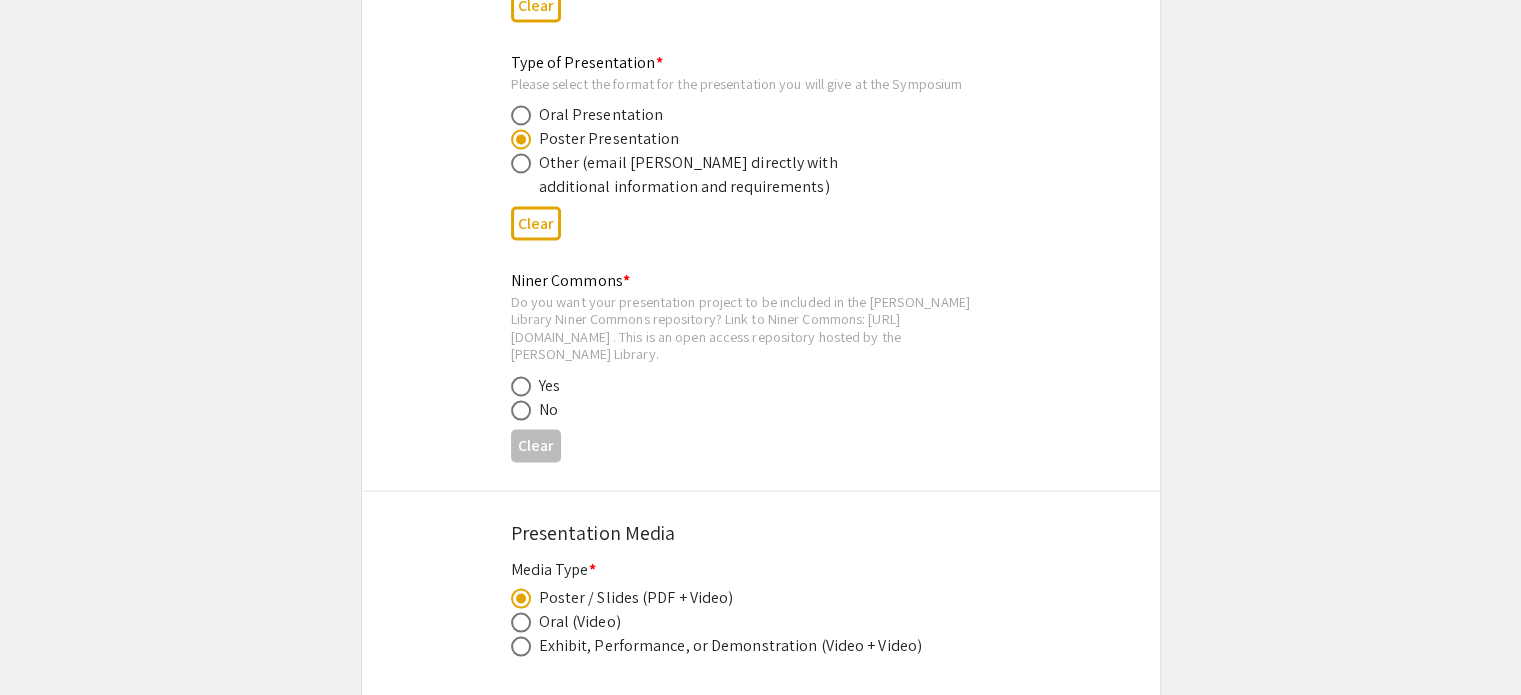 scroll, scrollTop: 3813, scrollLeft: 0, axis: vertical 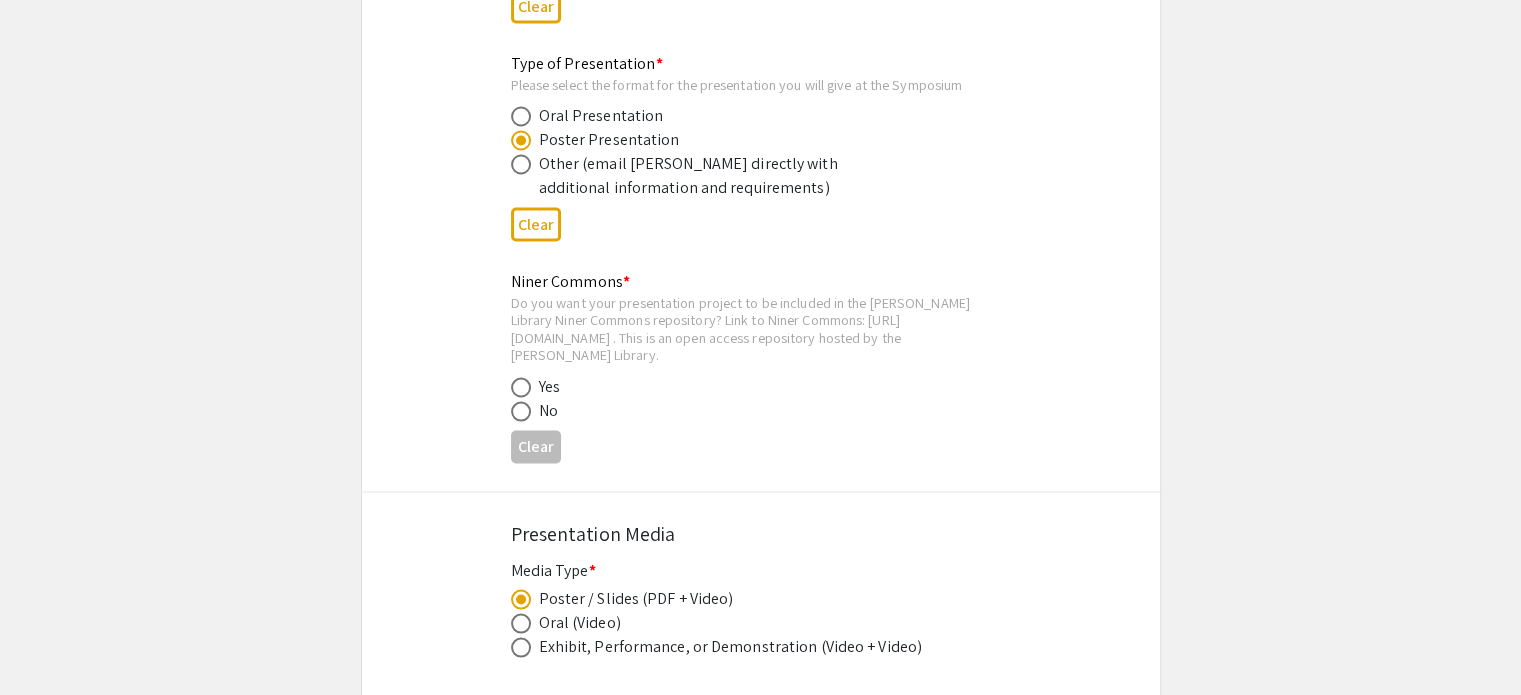 drag, startPoint x: 702, startPoint y: 322, endPoint x: 506, endPoint y: 258, distance: 206.18439 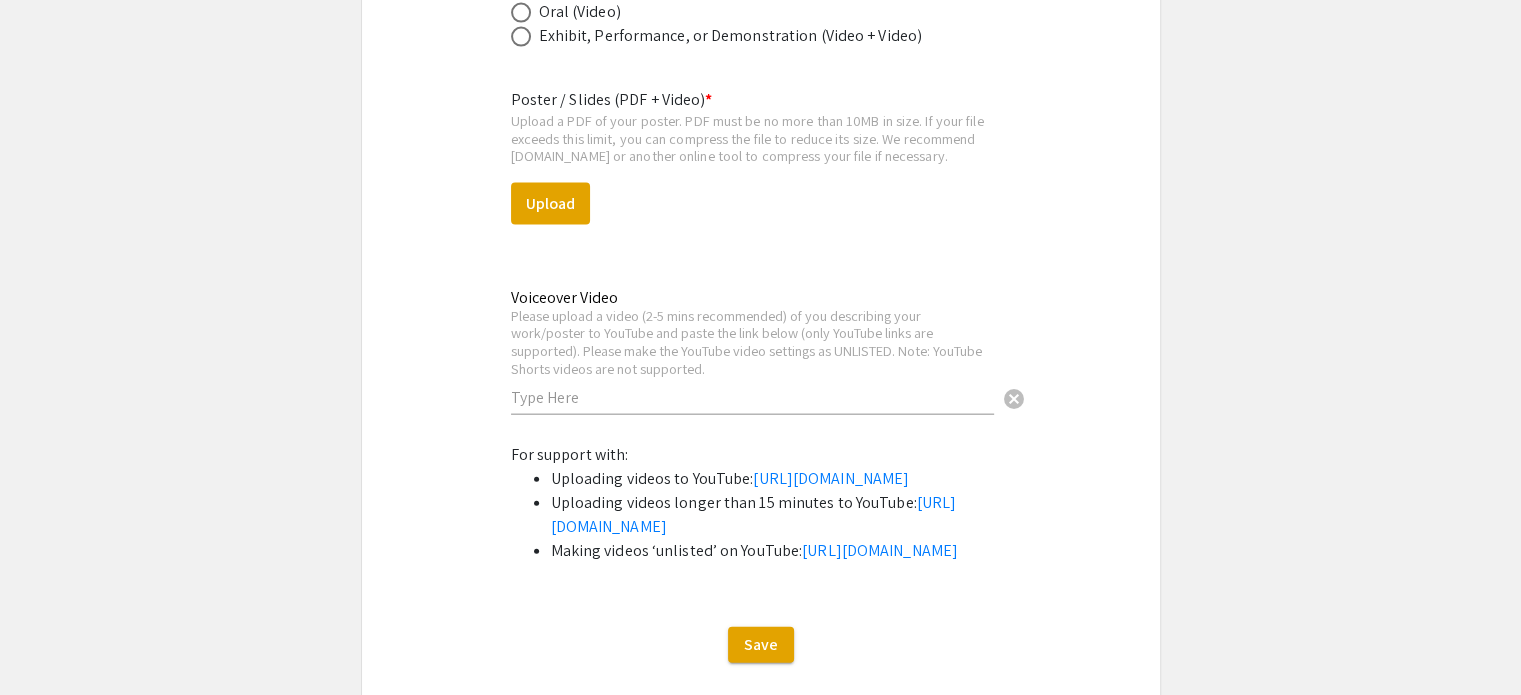 scroll, scrollTop: 4422, scrollLeft: 0, axis: vertical 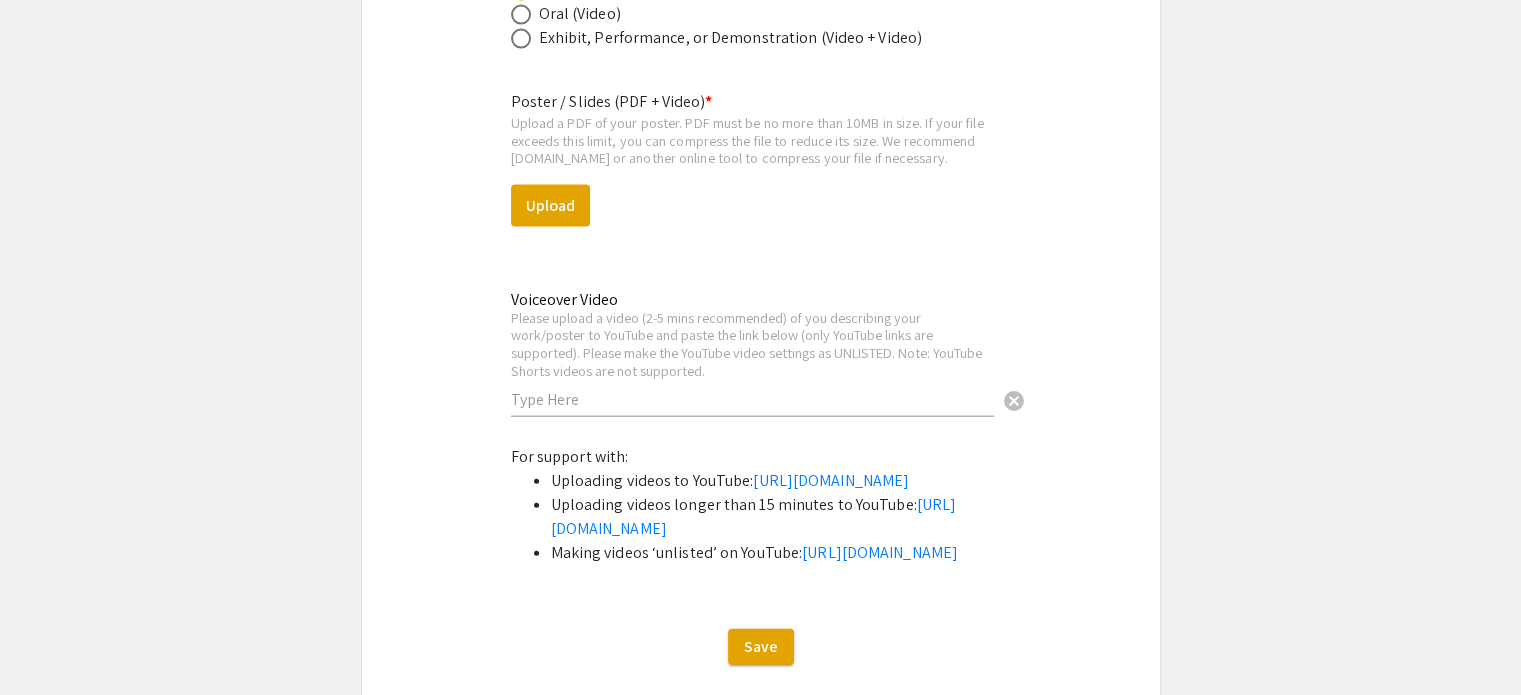 drag, startPoint x: 693, startPoint y: 337, endPoint x: 500, endPoint y: 258, distance: 208.54256 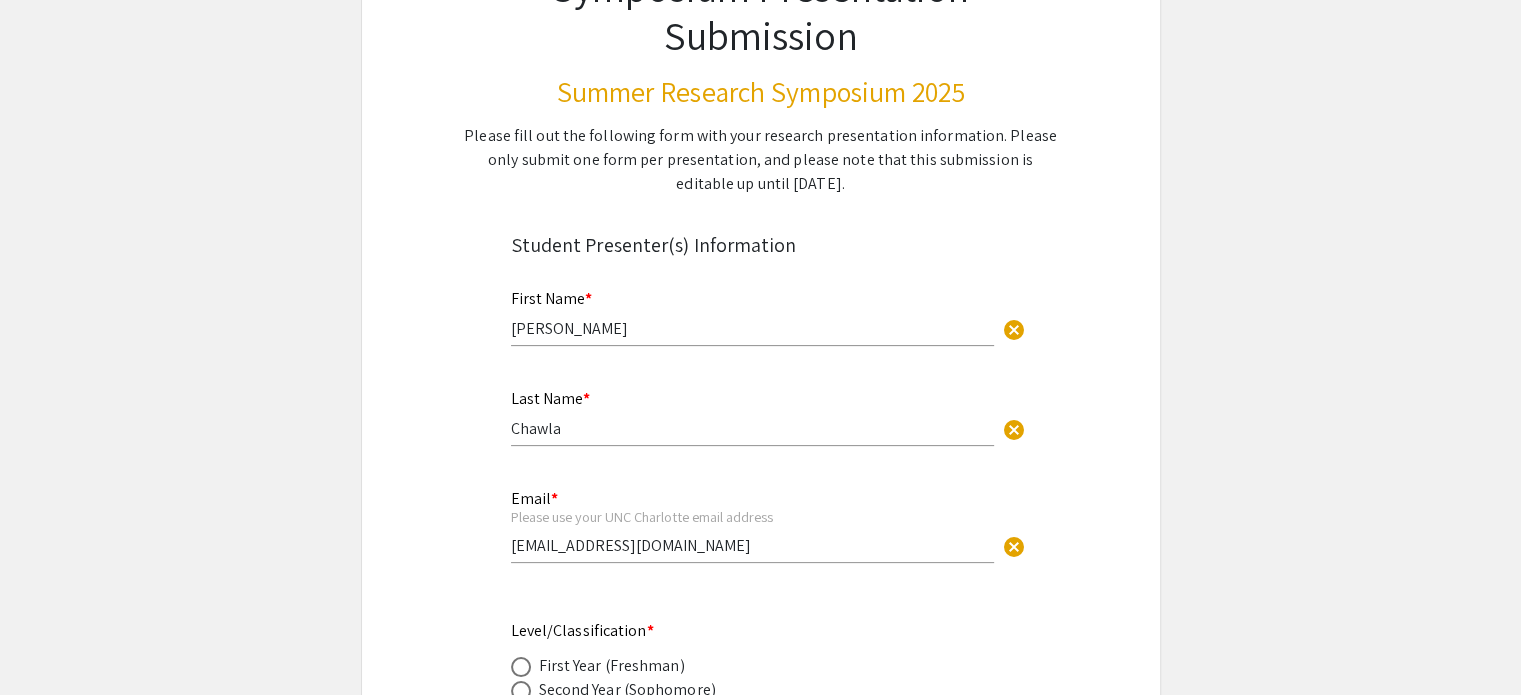 scroll, scrollTop: 0, scrollLeft: 0, axis: both 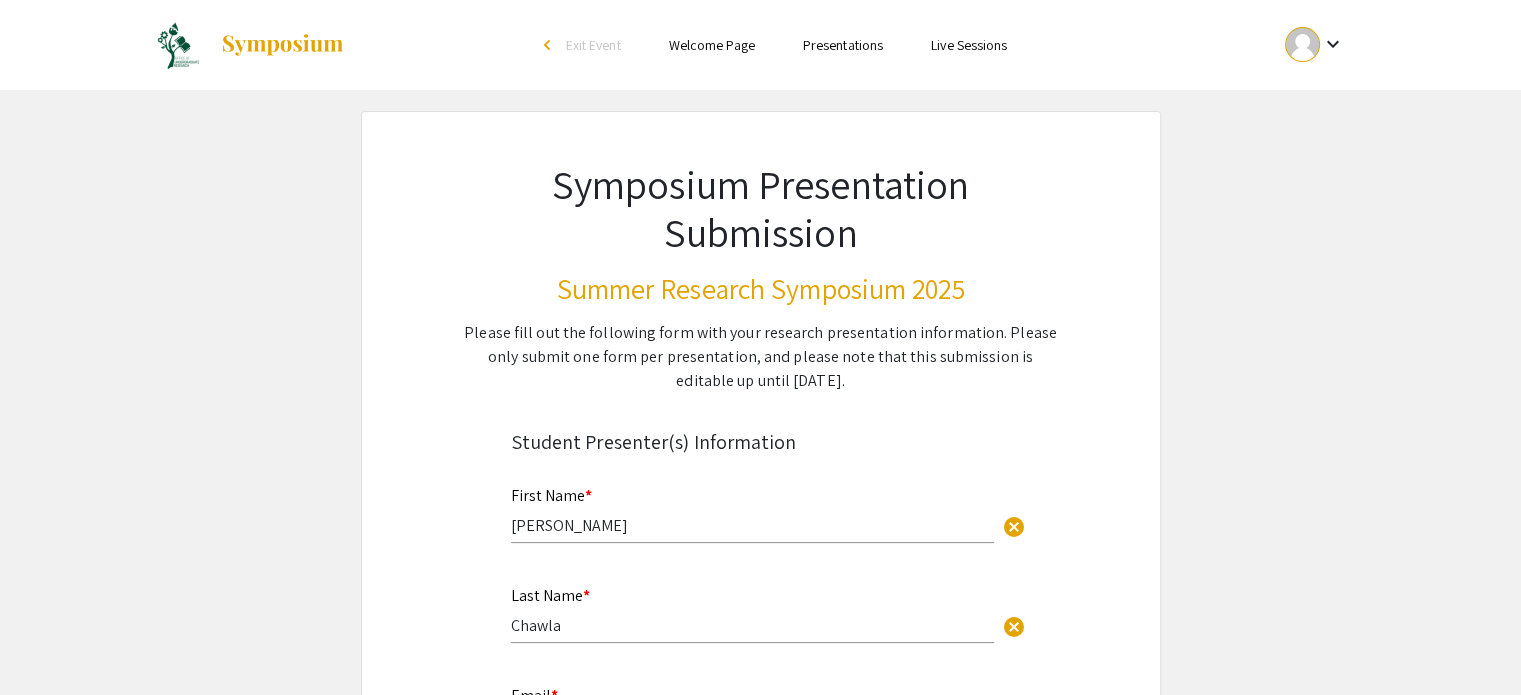 click on "Please fill out the following form with your research presentation information. Please only submit one form per presentation, and please note that this submission is editable up until [DATE]." 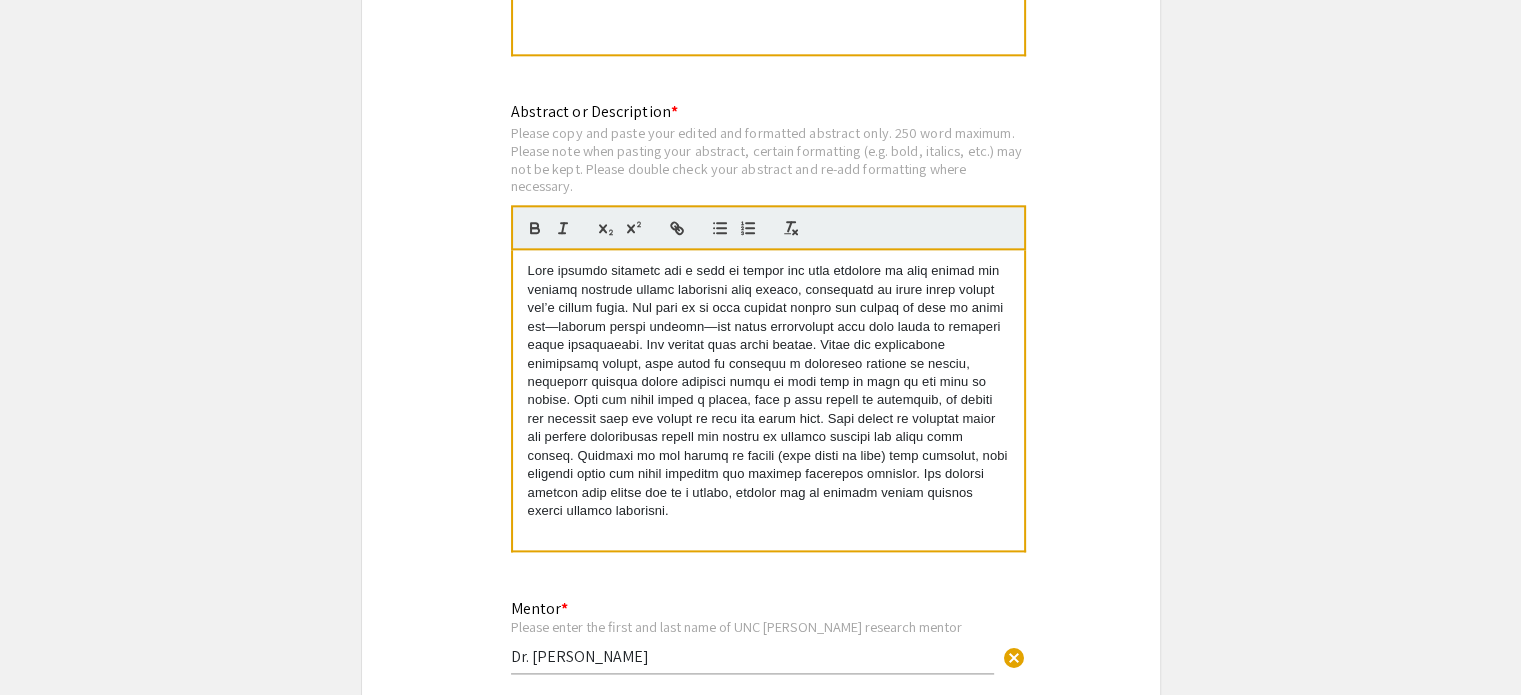 scroll, scrollTop: 2400, scrollLeft: 0, axis: vertical 